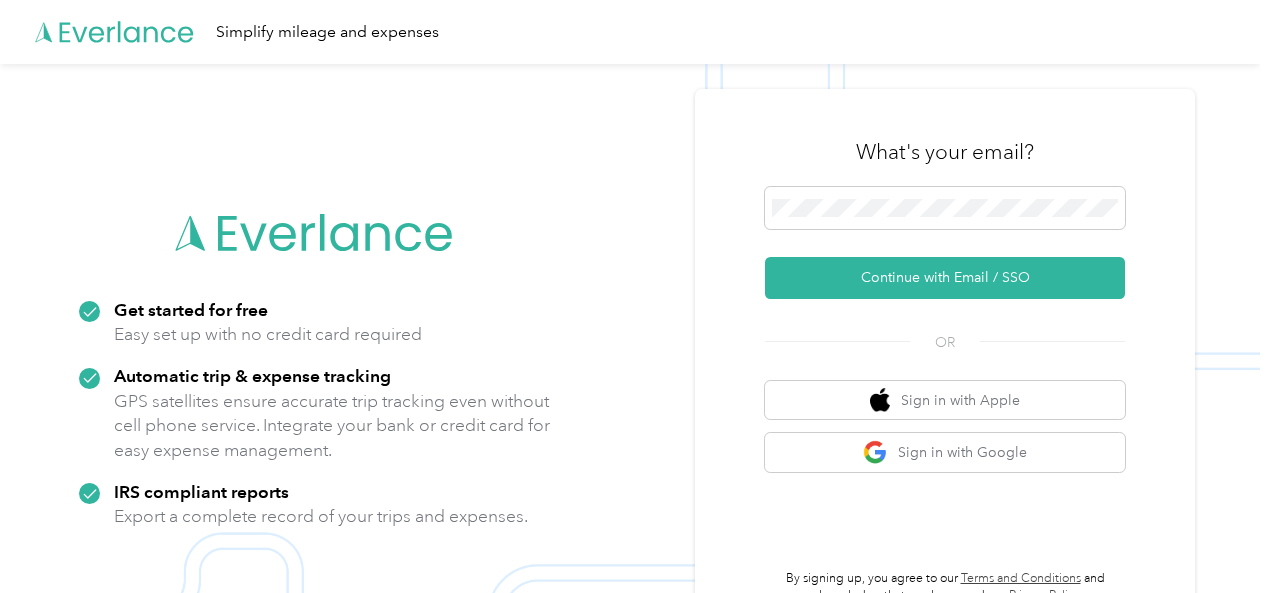 scroll, scrollTop: 0, scrollLeft: 0, axis: both 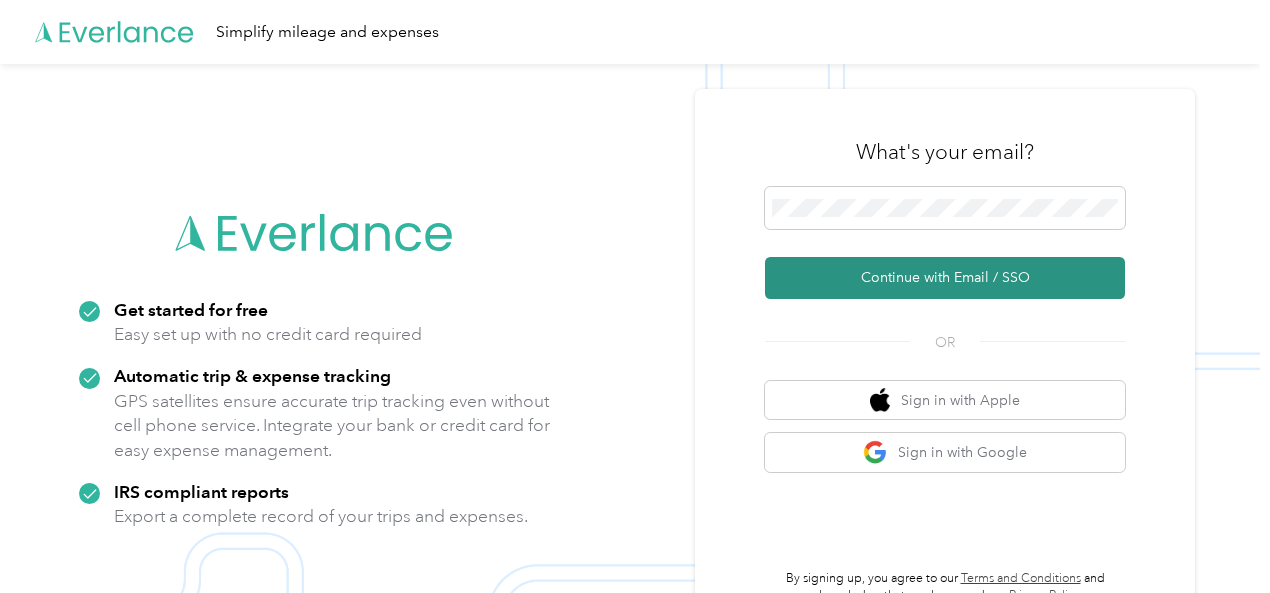 click on "Continue with Email / SSO" at bounding box center [945, 278] 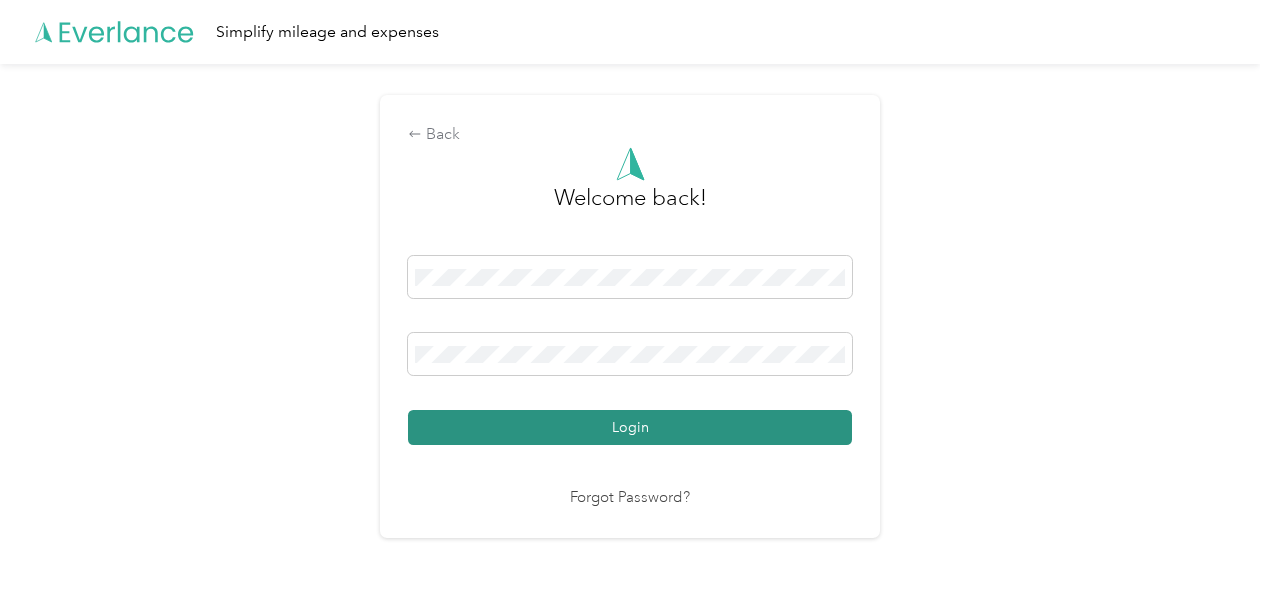 click on "Login" at bounding box center [630, 427] 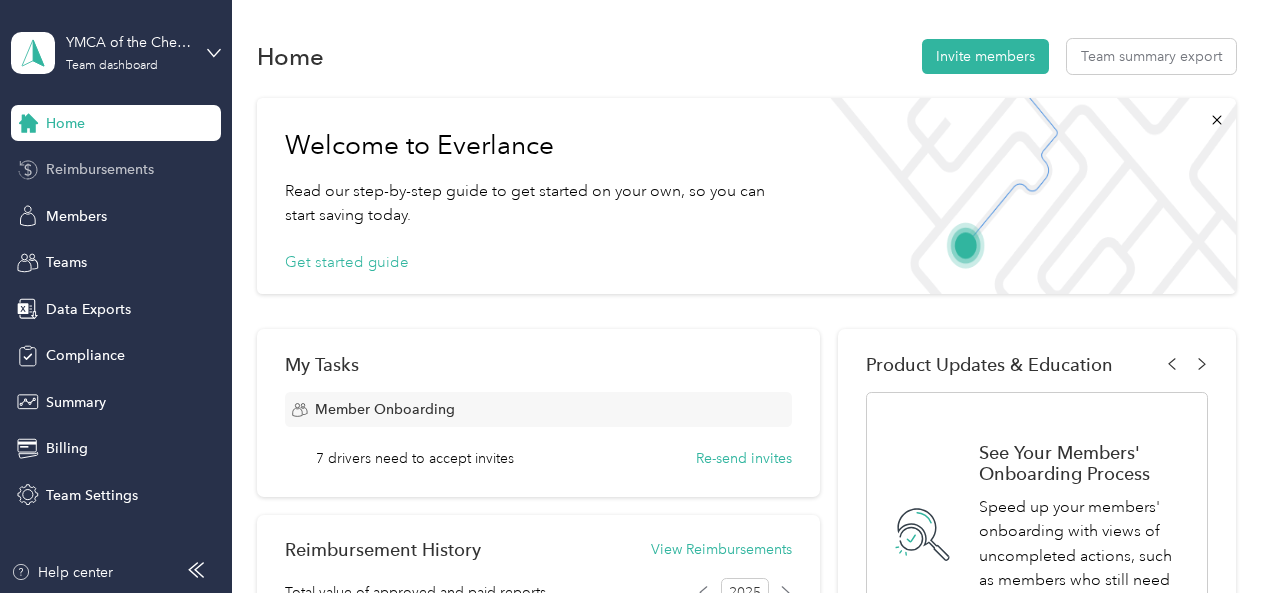 click on "Reimbursements" at bounding box center [100, 169] 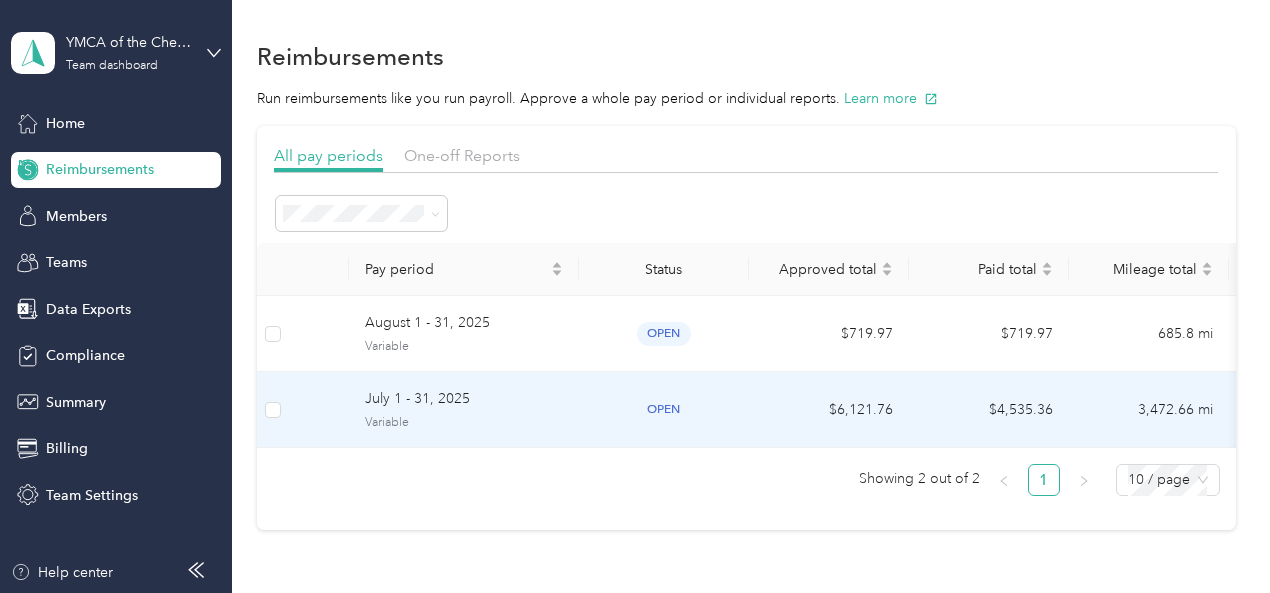 click on "July 1 - 31, 2025" at bounding box center [464, 399] 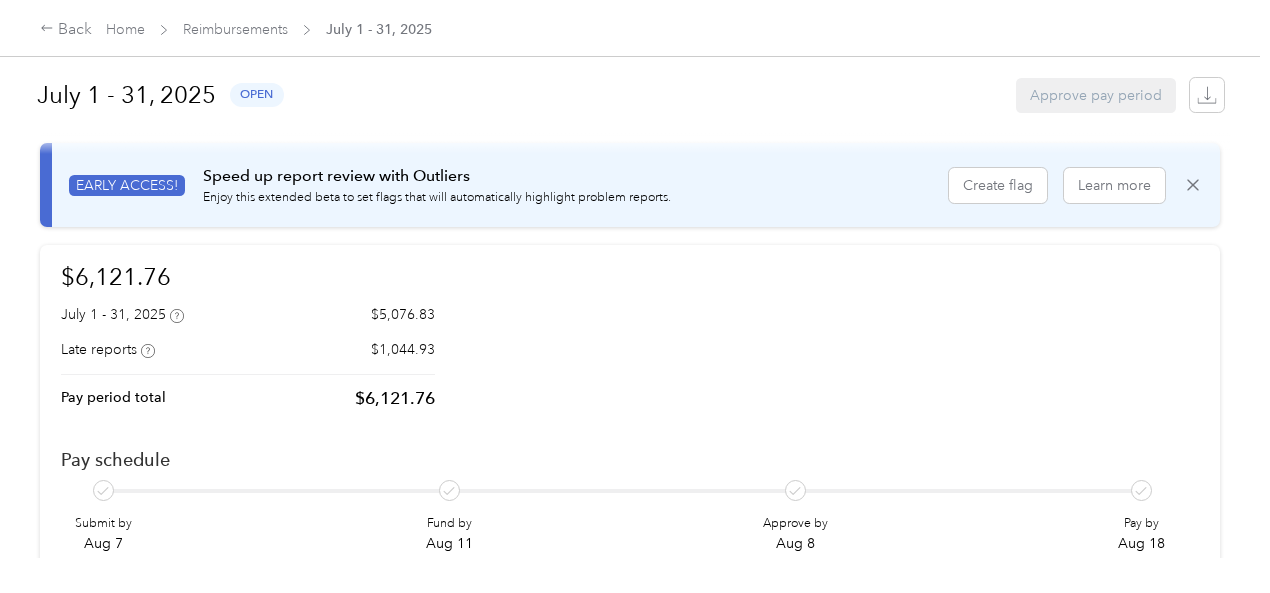 scroll, scrollTop: 0, scrollLeft: 0, axis: both 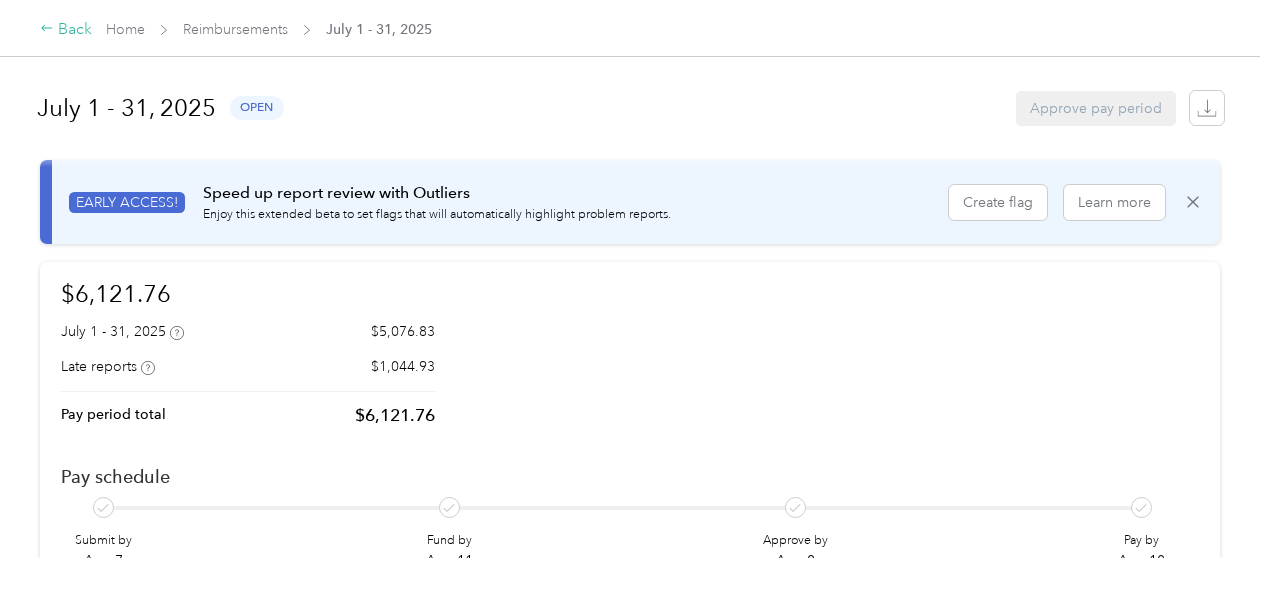 click 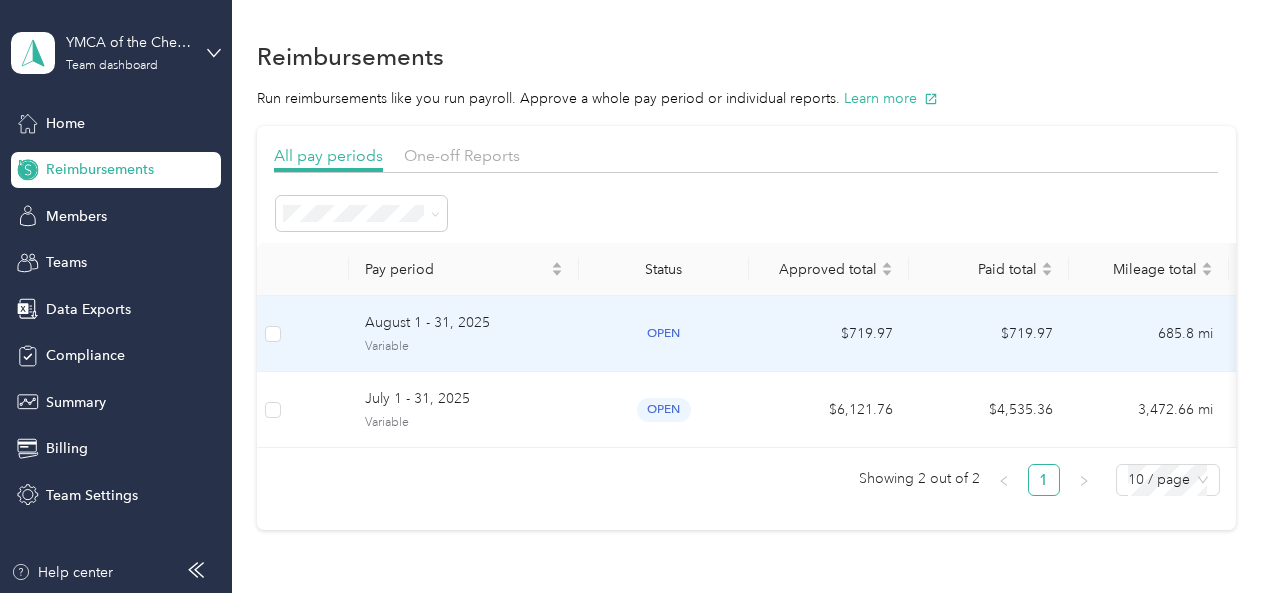 click on "August 1 - 31, 2025" at bounding box center (464, 323) 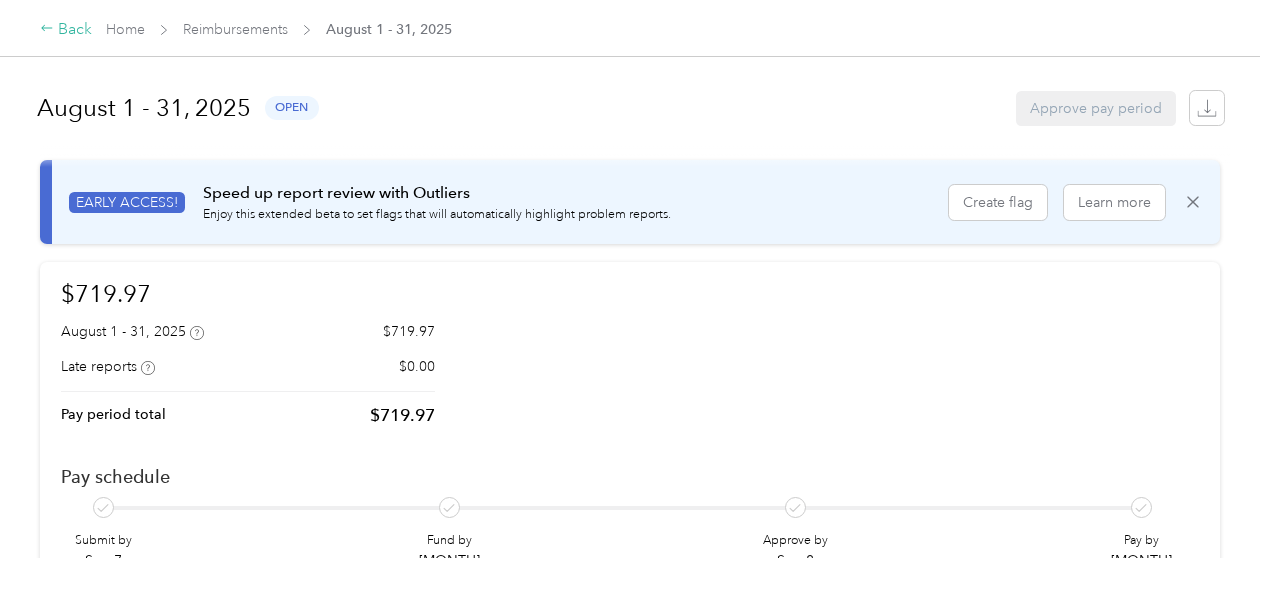 click on "Back" at bounding box center [66, 30] 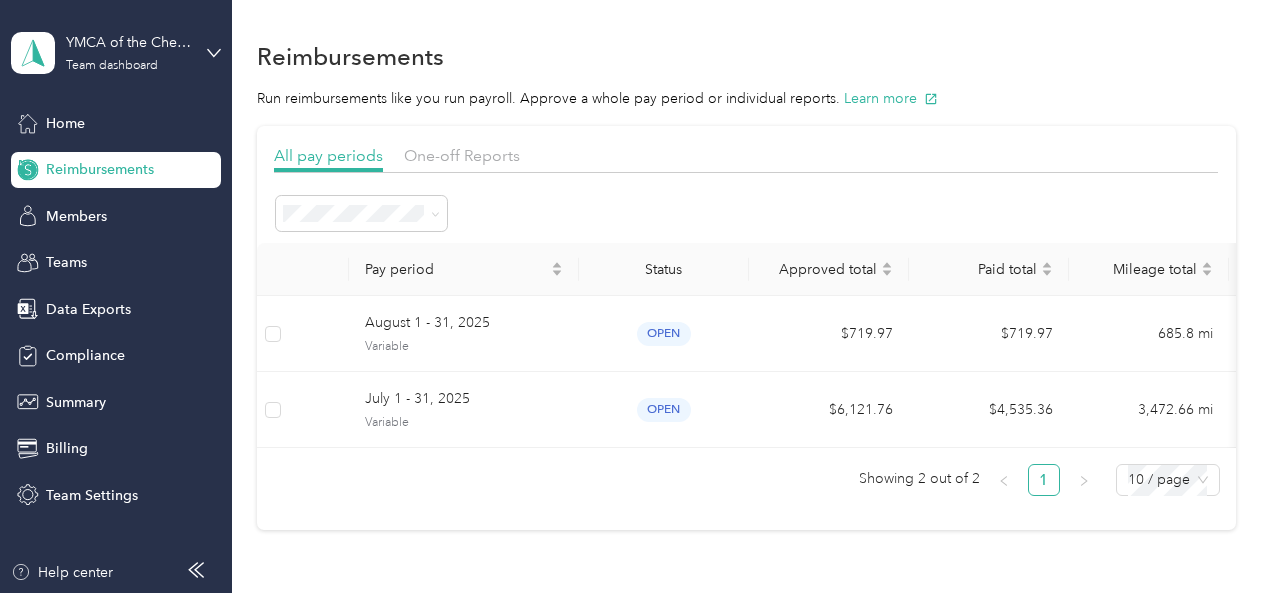 click on "YMCA of the Chesapeake Team dashboard" at bounding box center (116, 53) 